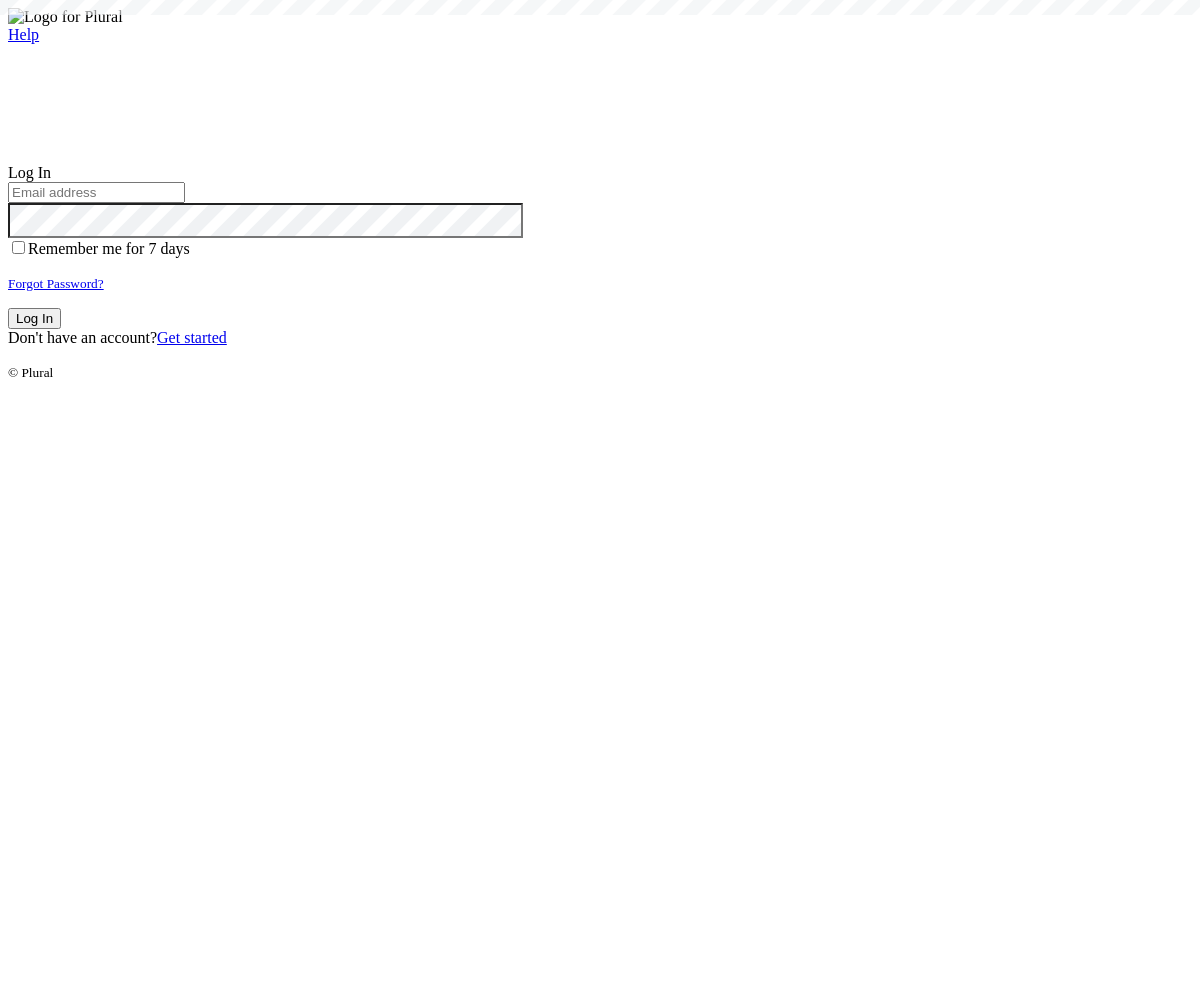 scroll, scrollTop: 0, scrollLeft: 0, axis: both 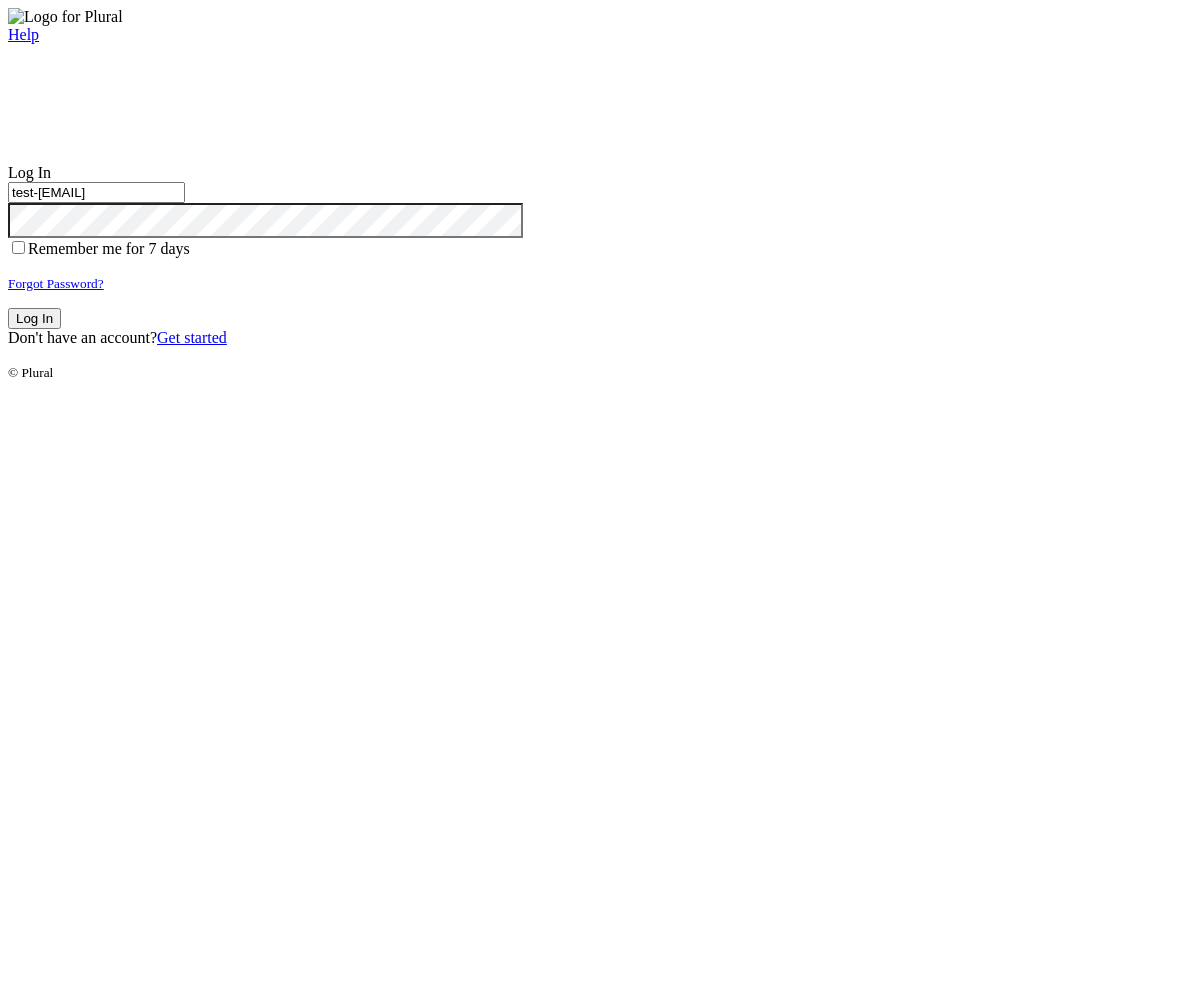 type on "test-1754511569-3@civiceagle.com" 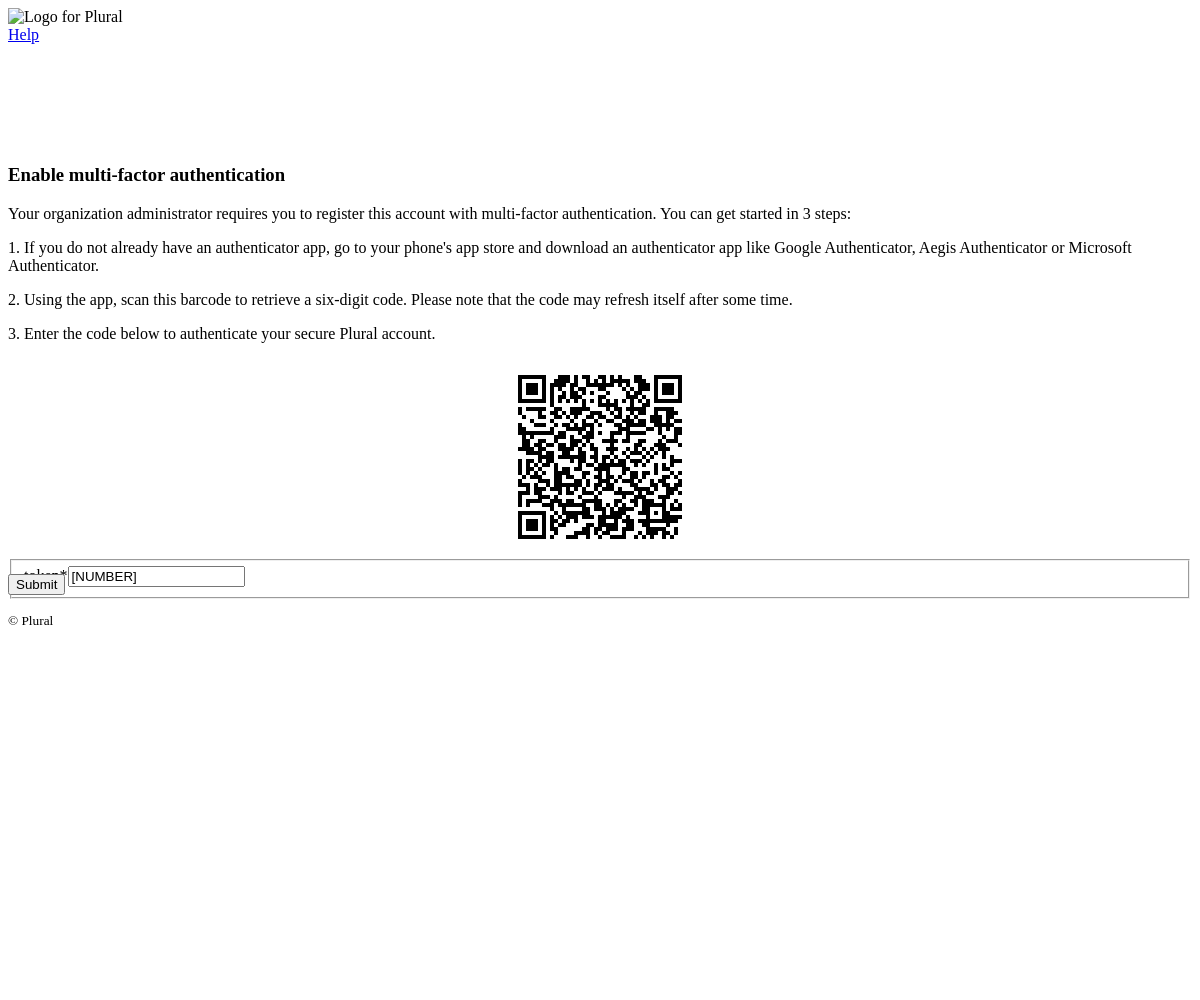 type on "851554" 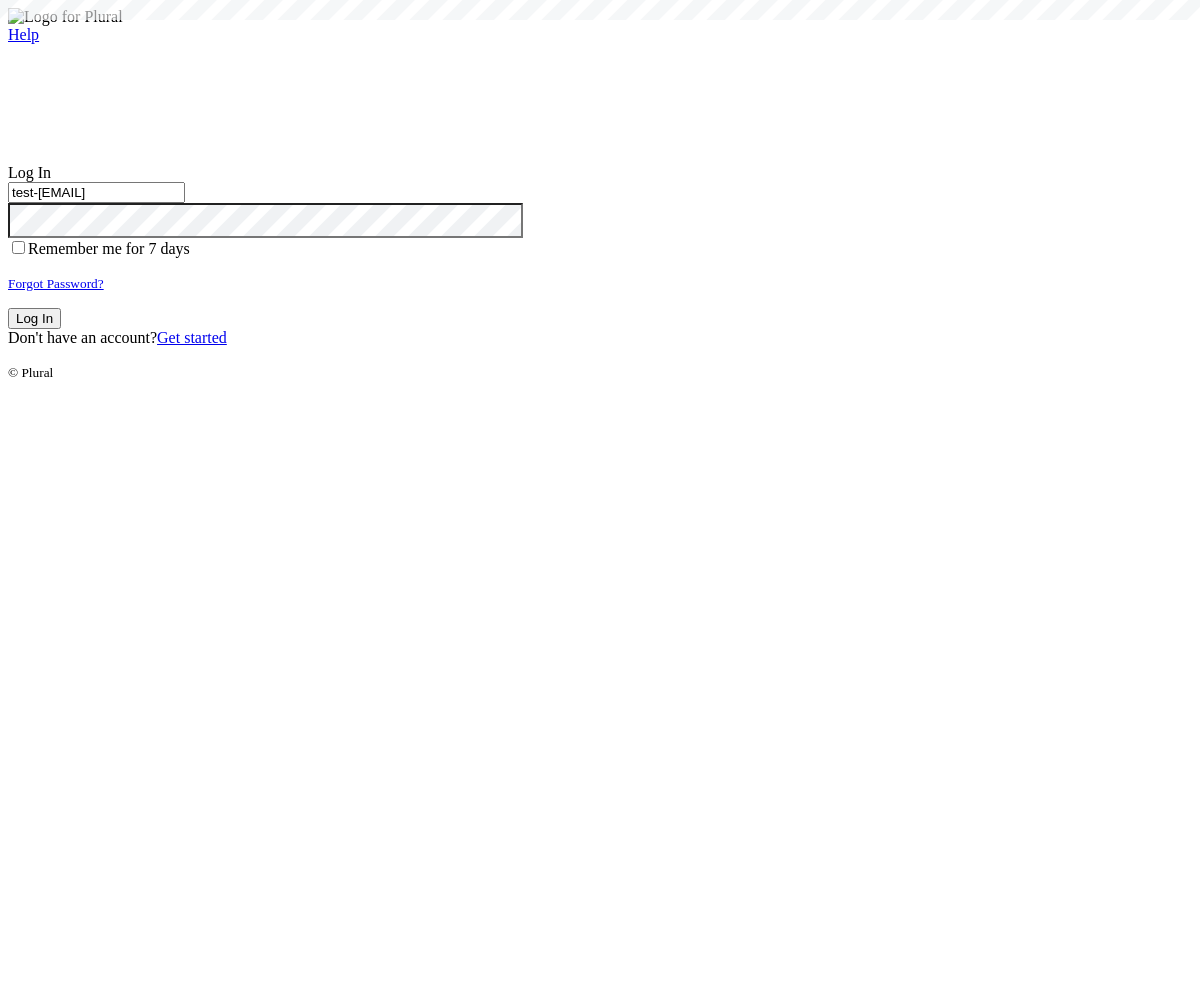 type on "test-1754511569-3@civiceagle.com" 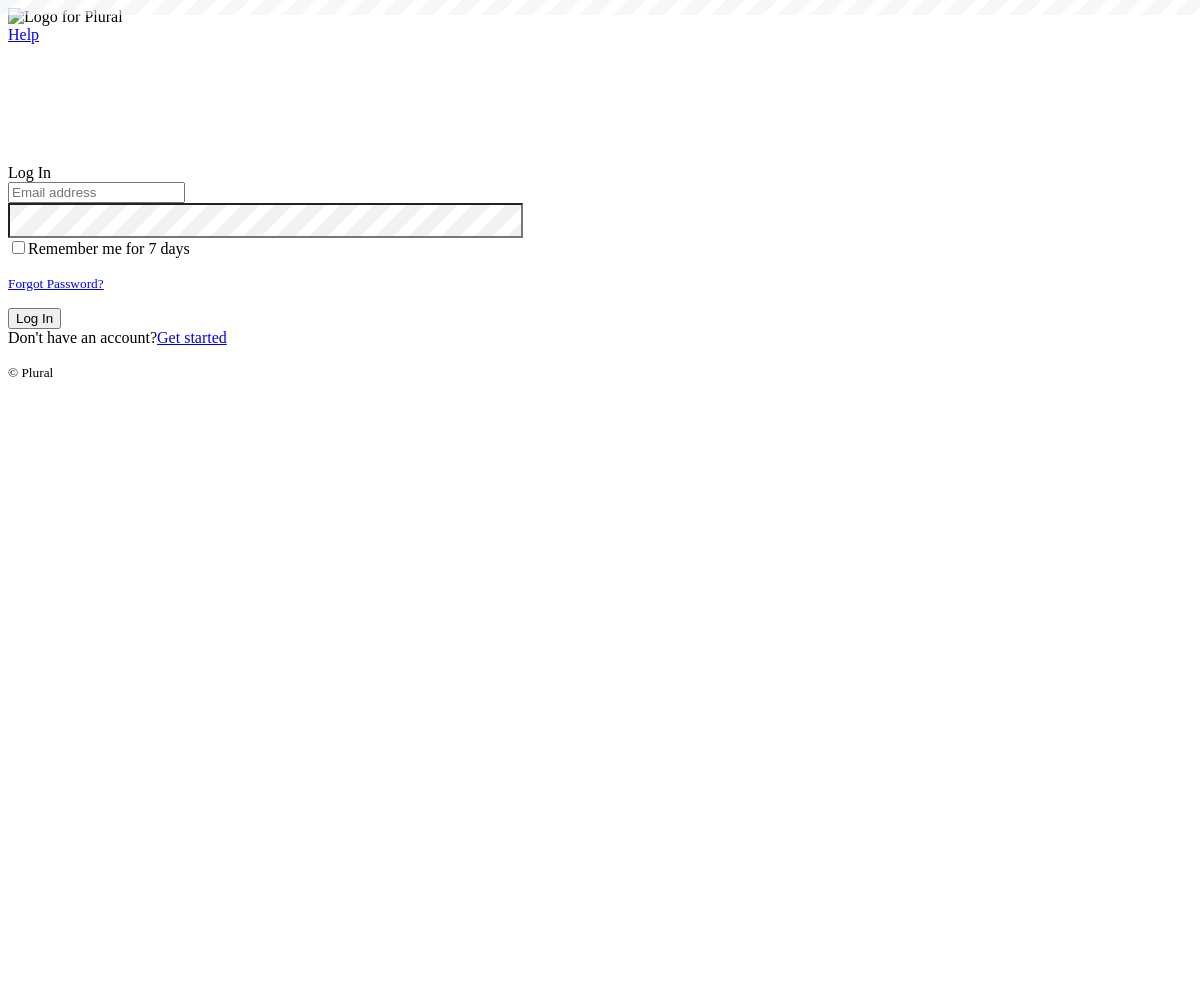 scroll, scrollTop: 0, scrollLeft: 0, axis: both 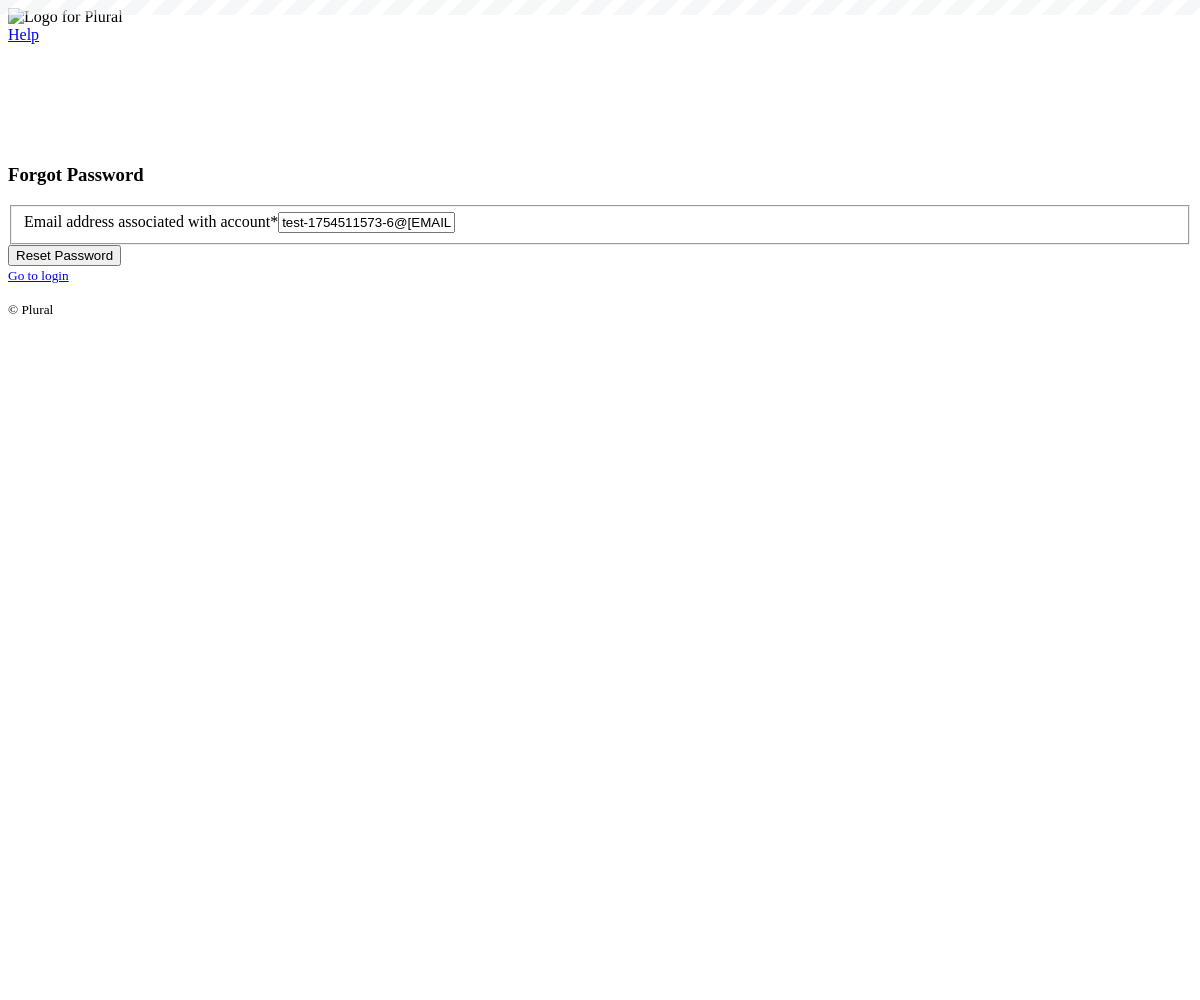 type on "test-[REDACTED]@example.com" 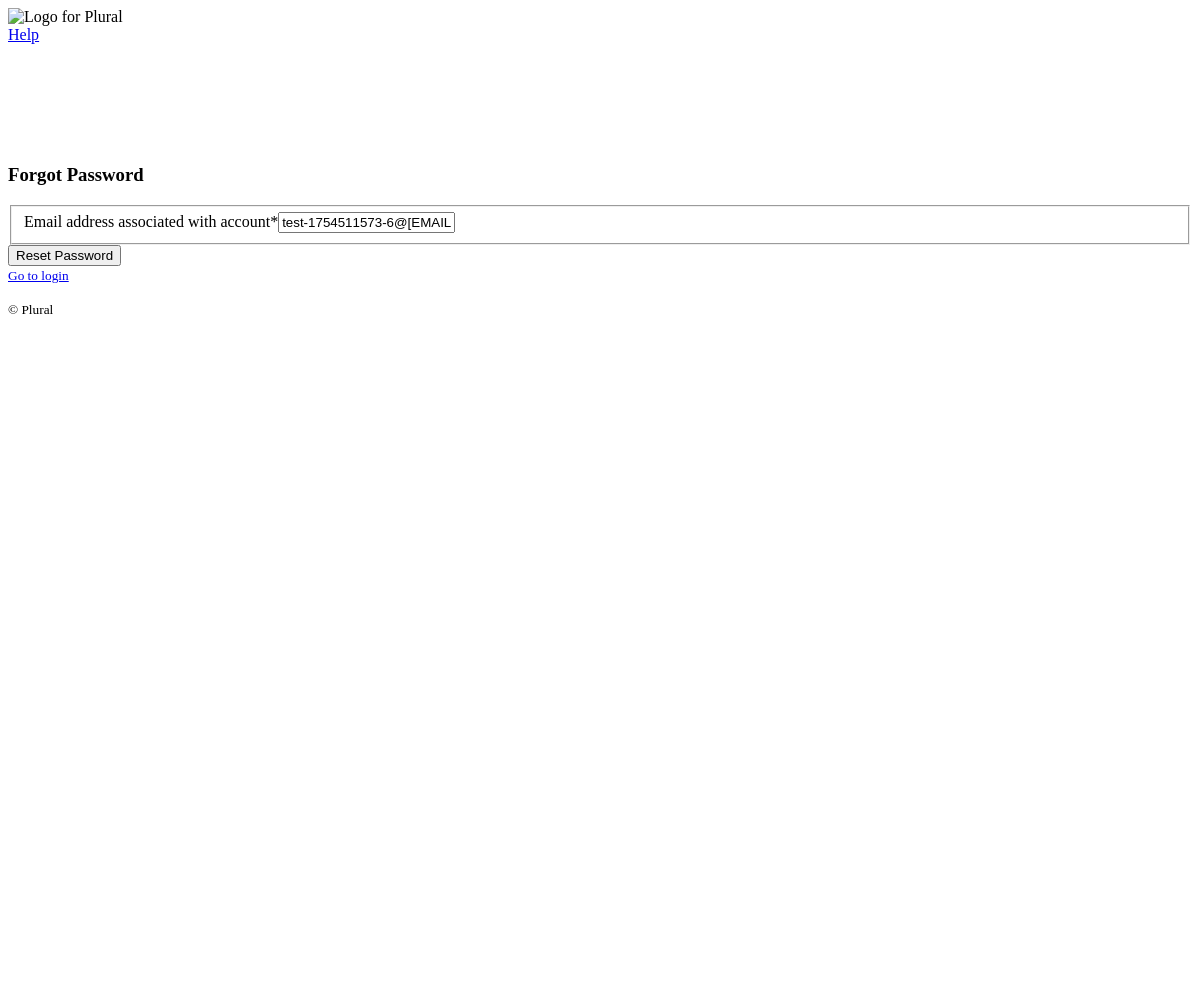 click on "Reset Password" at bounding box center (64, 255) 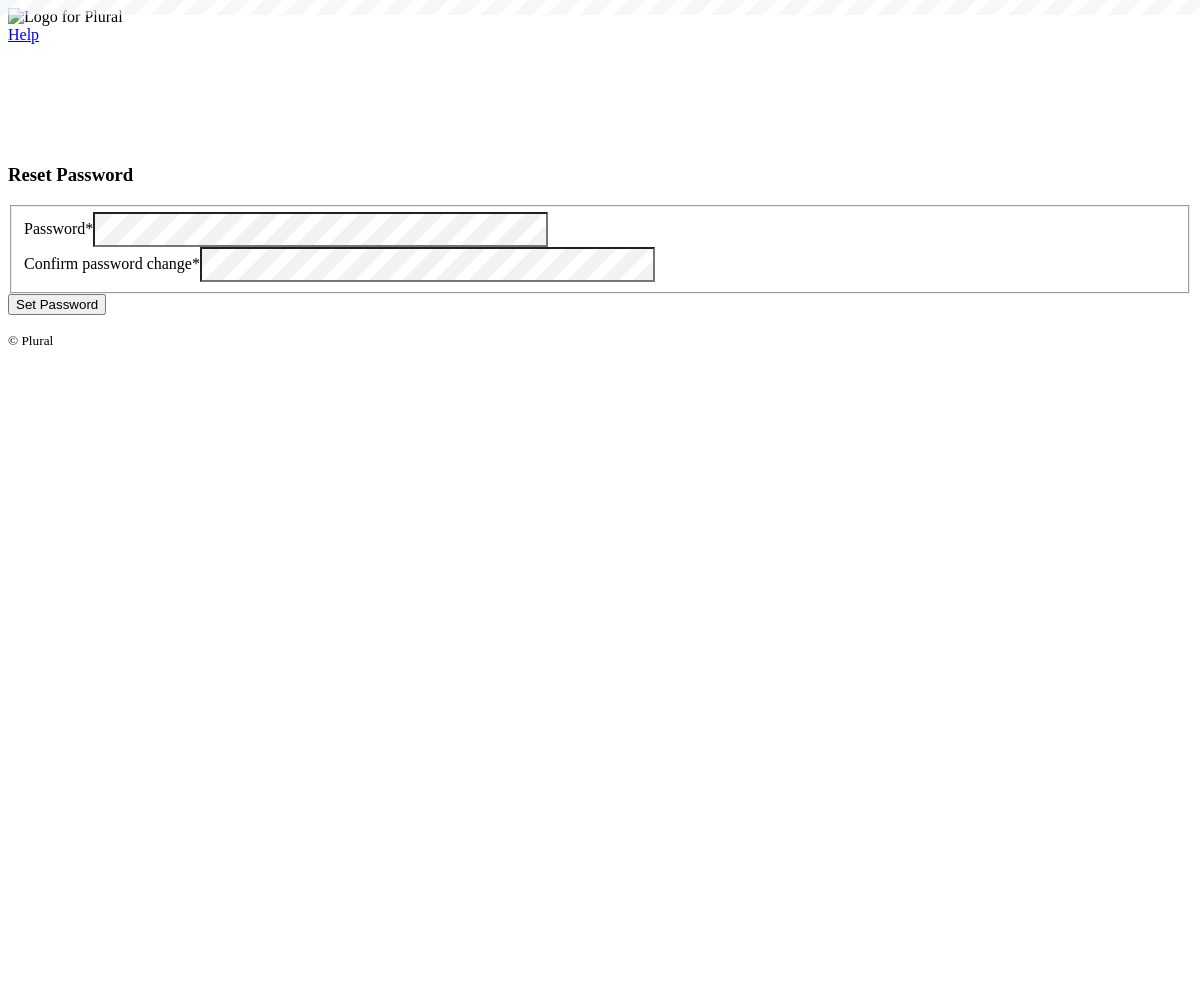 scroll, scrollTop: 0, scrollLeft: 0, axis: both 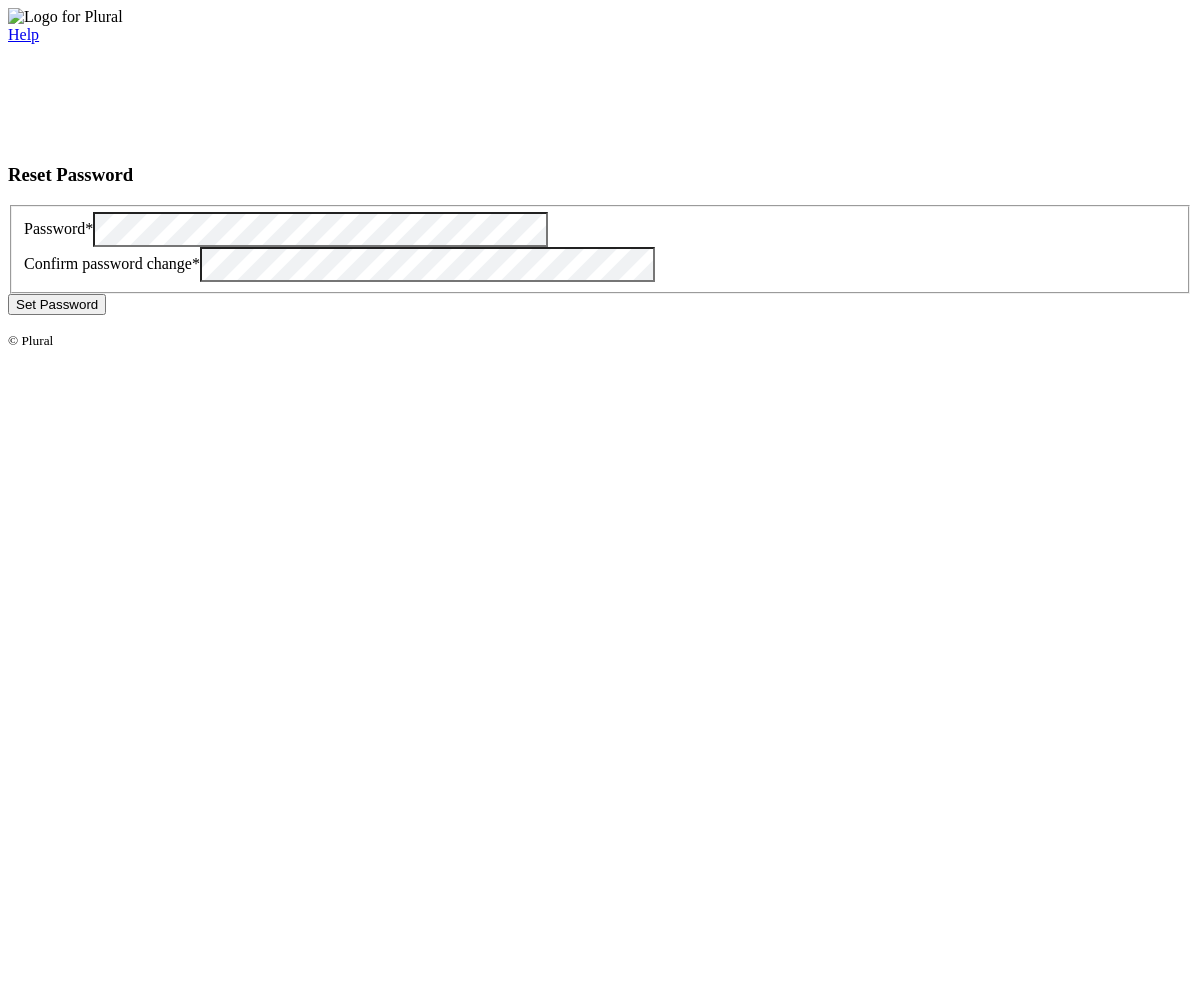 click on "Set Password" at bounding box center (57, 304) 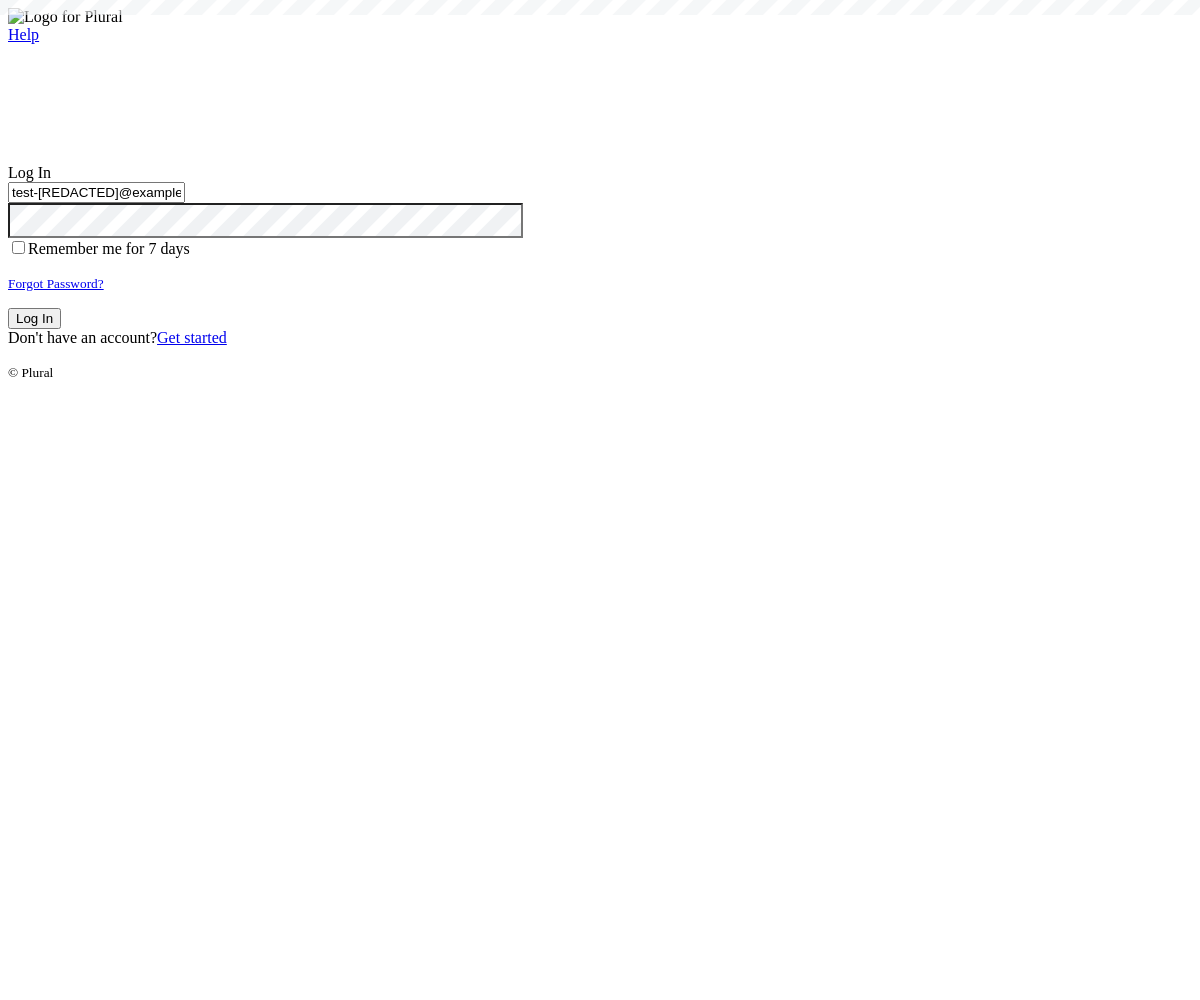 type on "test-[REDACTED]@example.com" 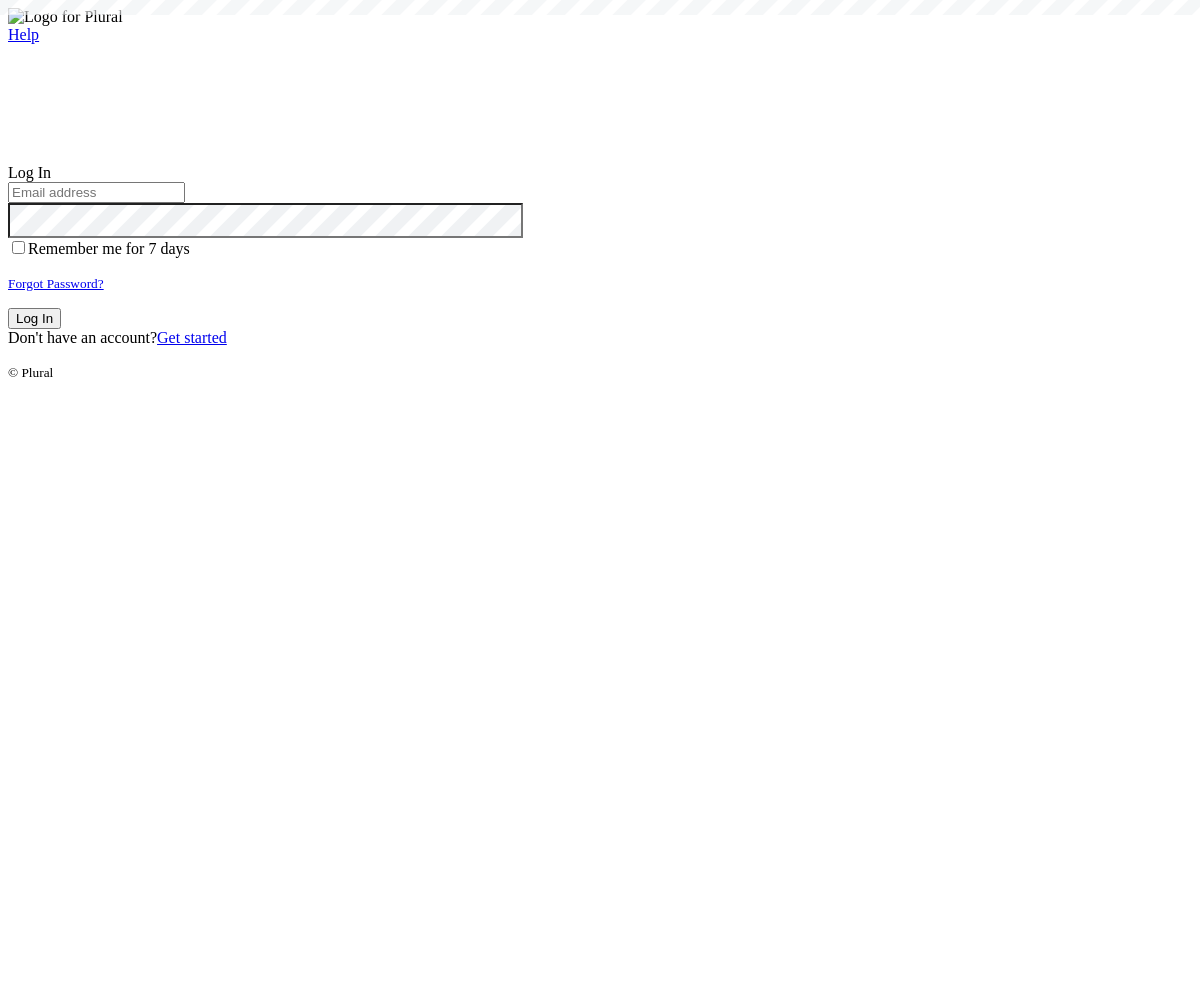 scroll, scrollTop: 0, scrollLeft: 0, axis: both 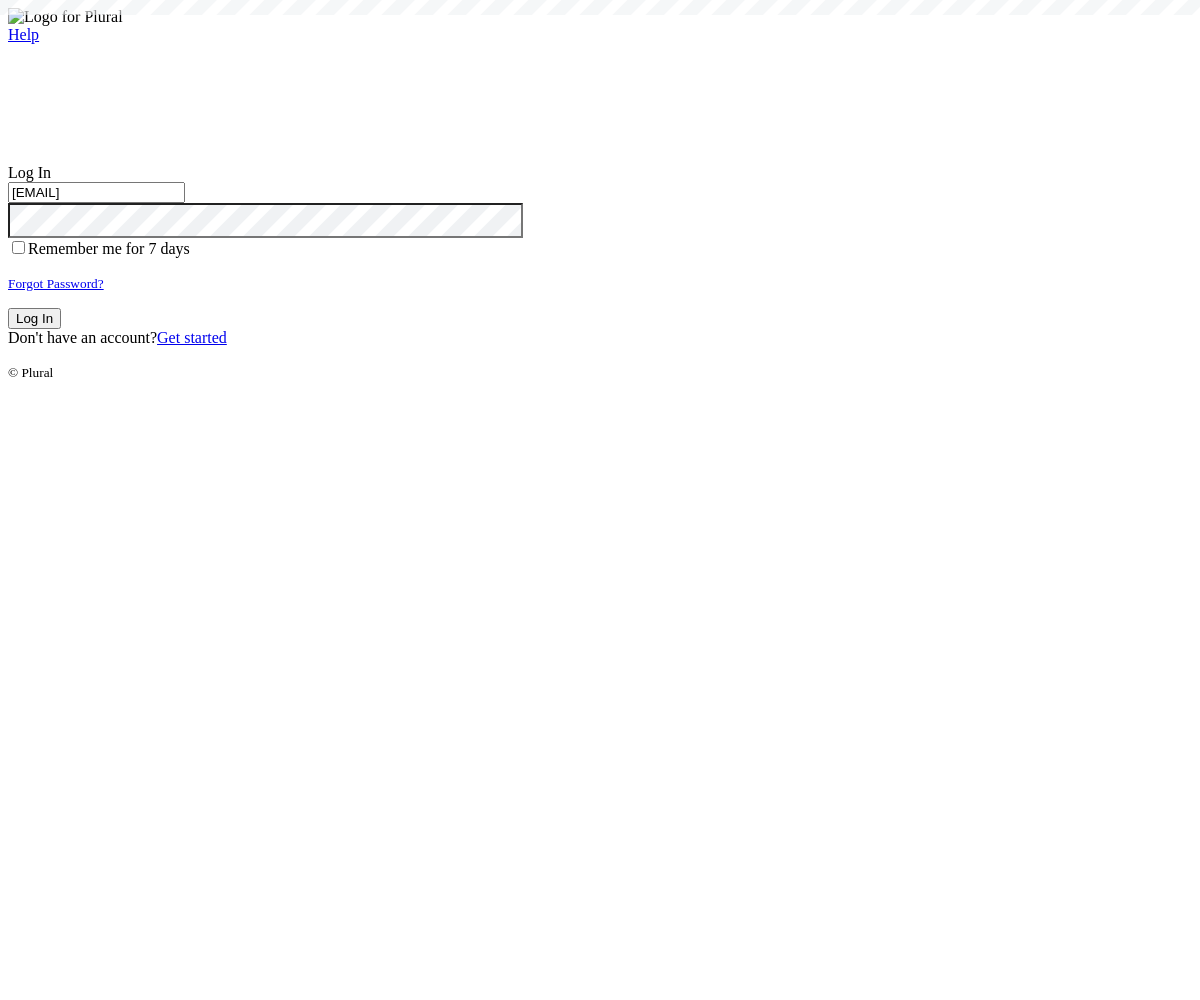 type on "[EMAIL]" 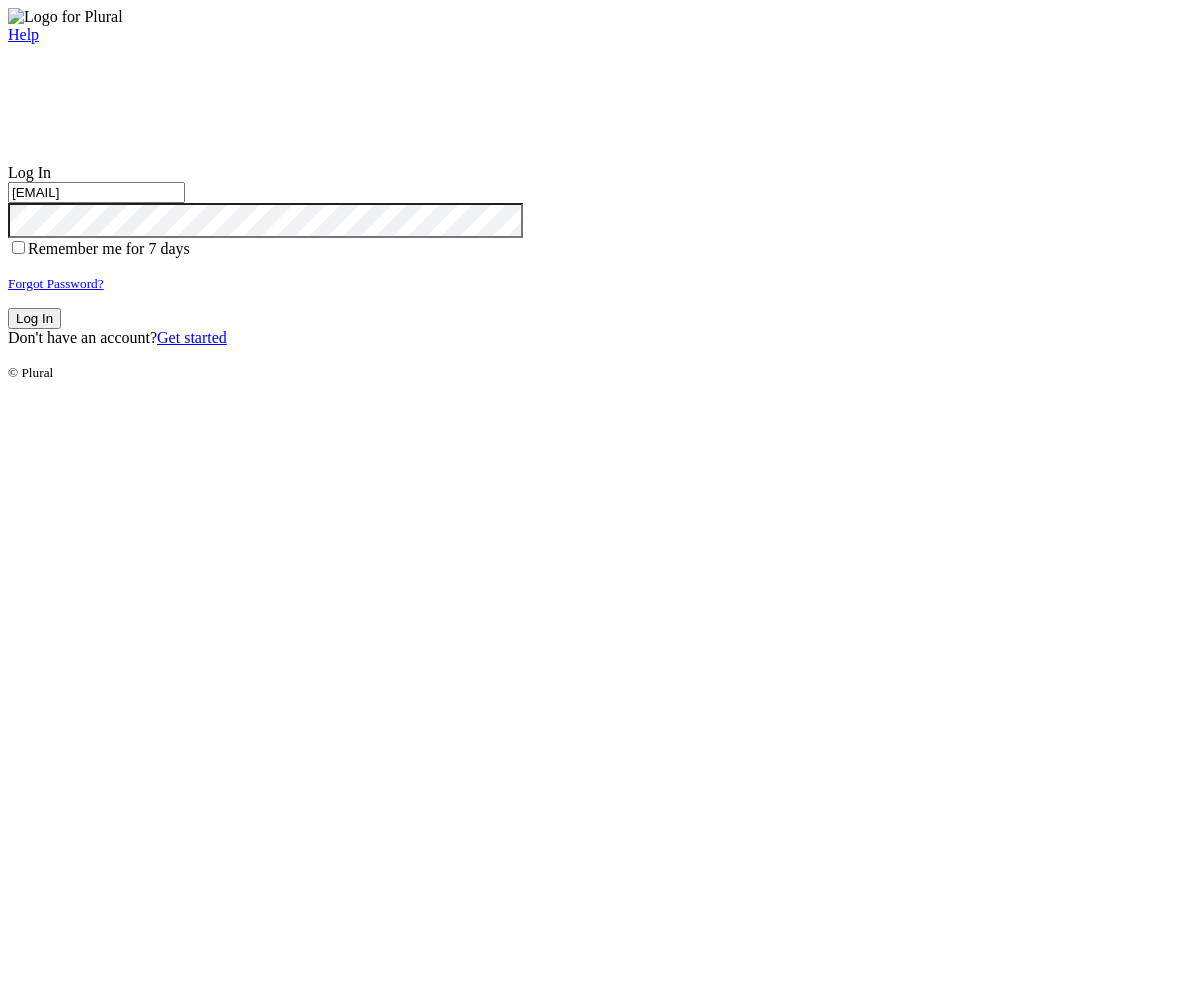 click on "Log In" at bounding box center [34, 318] 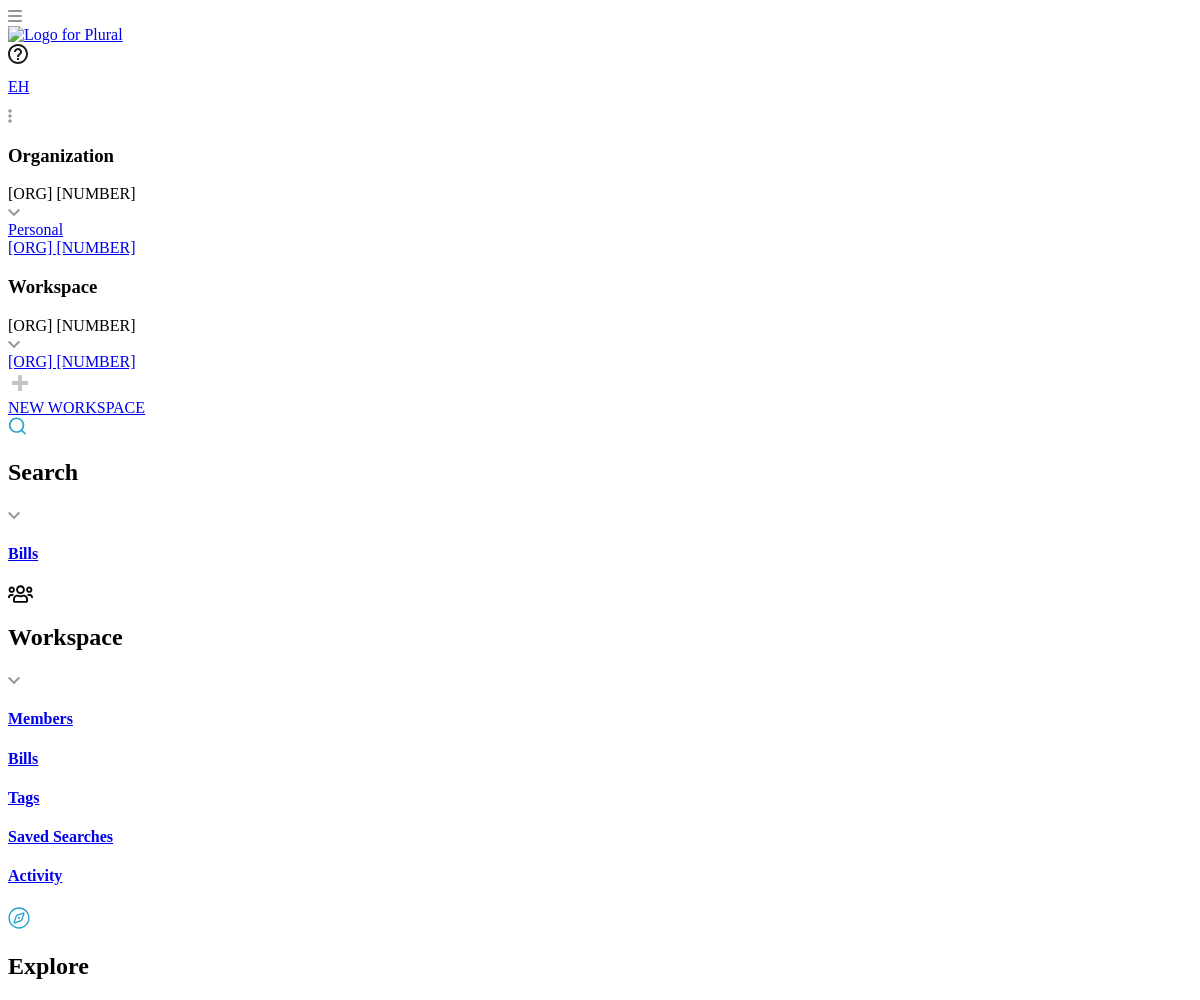 click on "California Financing Law: enforcement and penalties." at bounding box center (600, 2225) 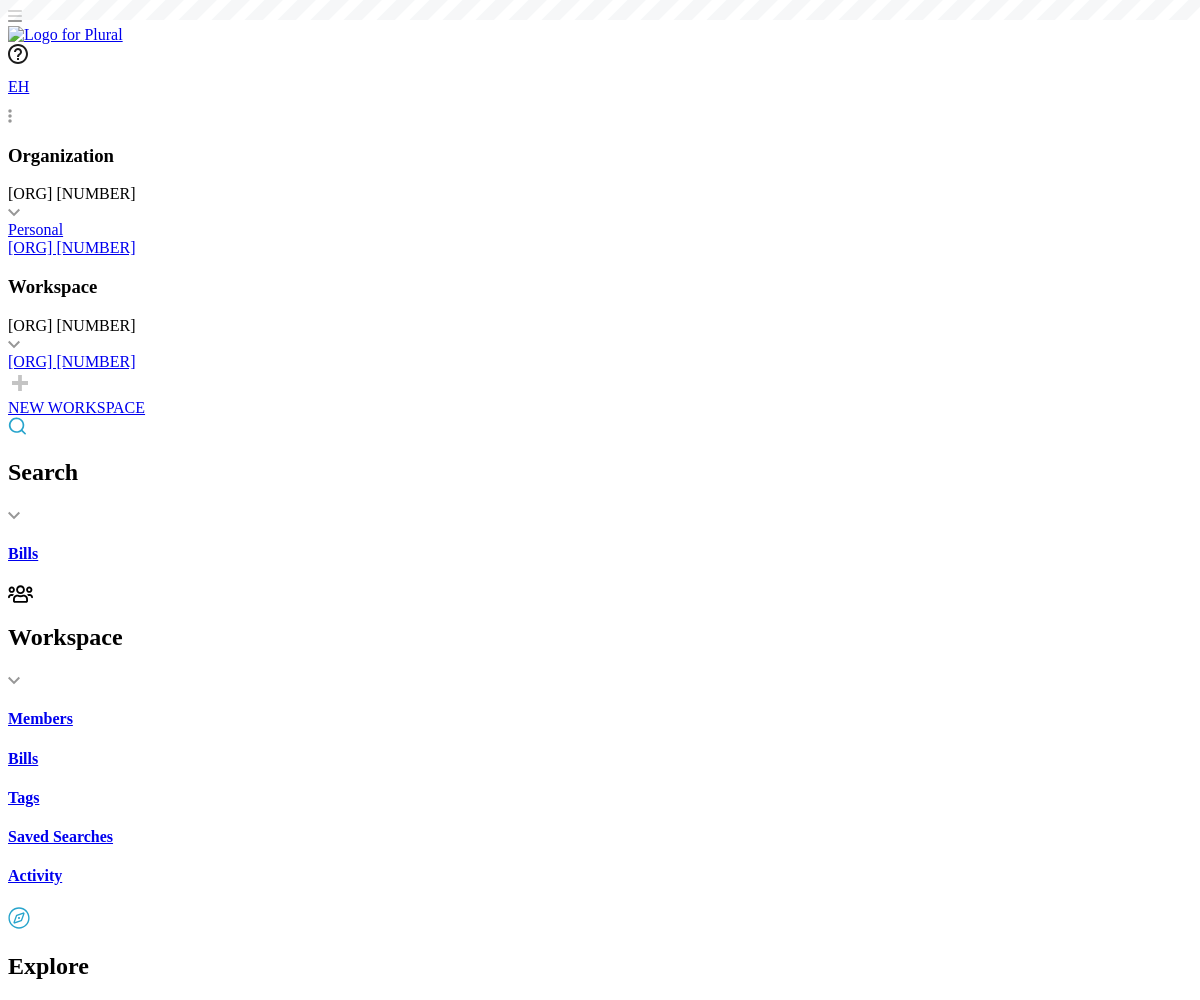 click on "Share" at bounding box center [47, 1707] 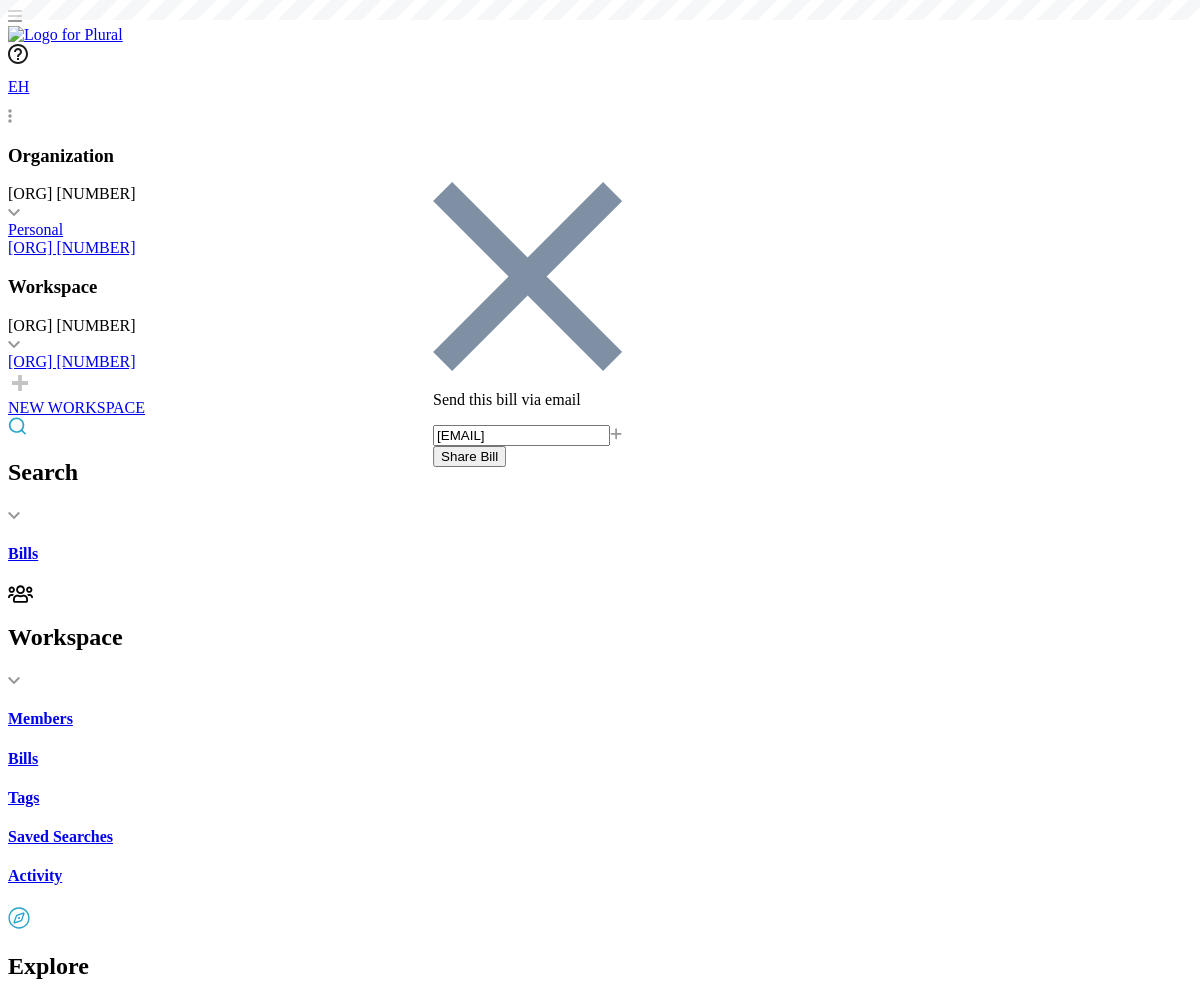 type on "[EMAIL]" 